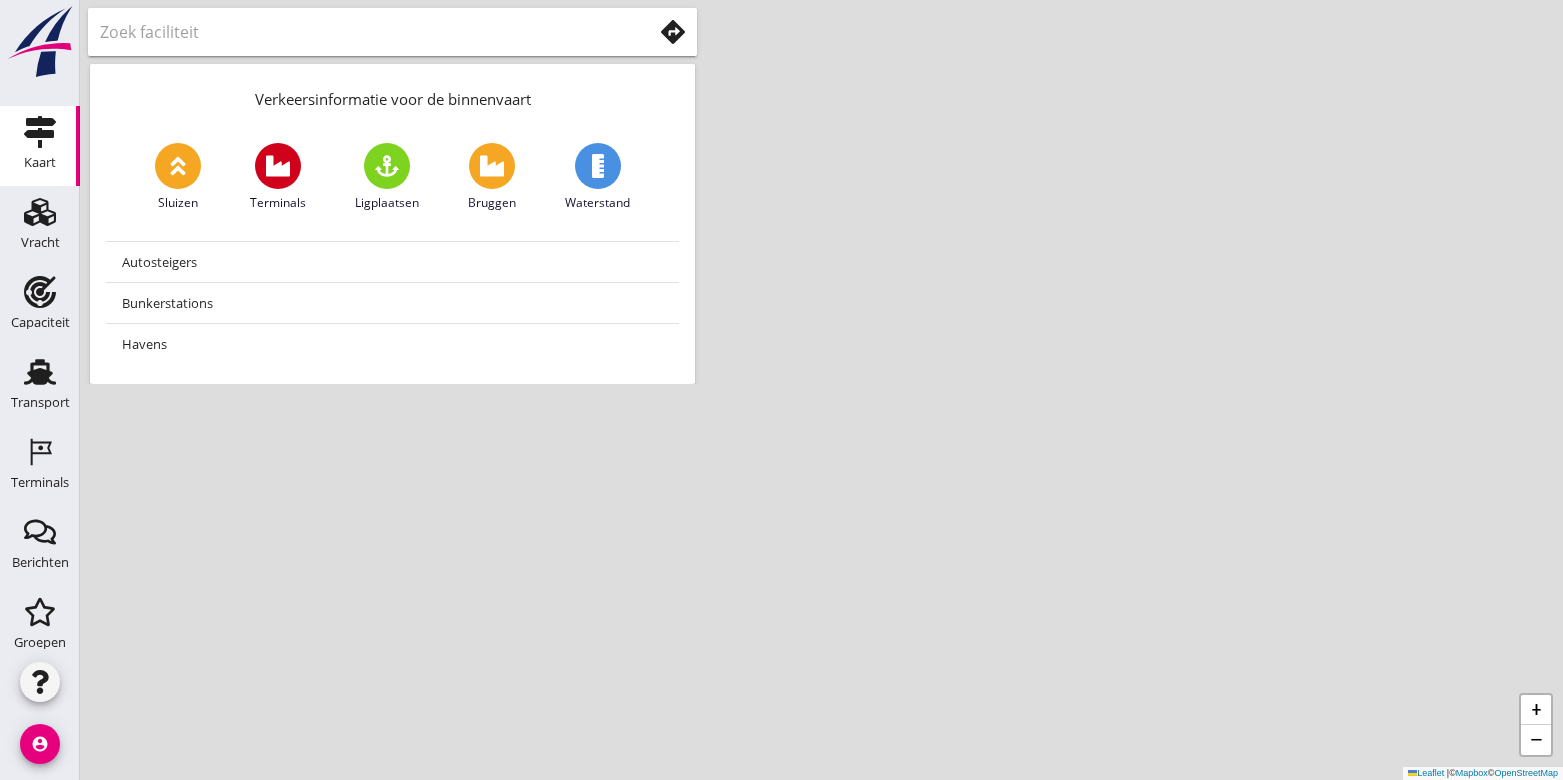 scroll, scrollTop: 0, scrollLeft: 0, axis: both 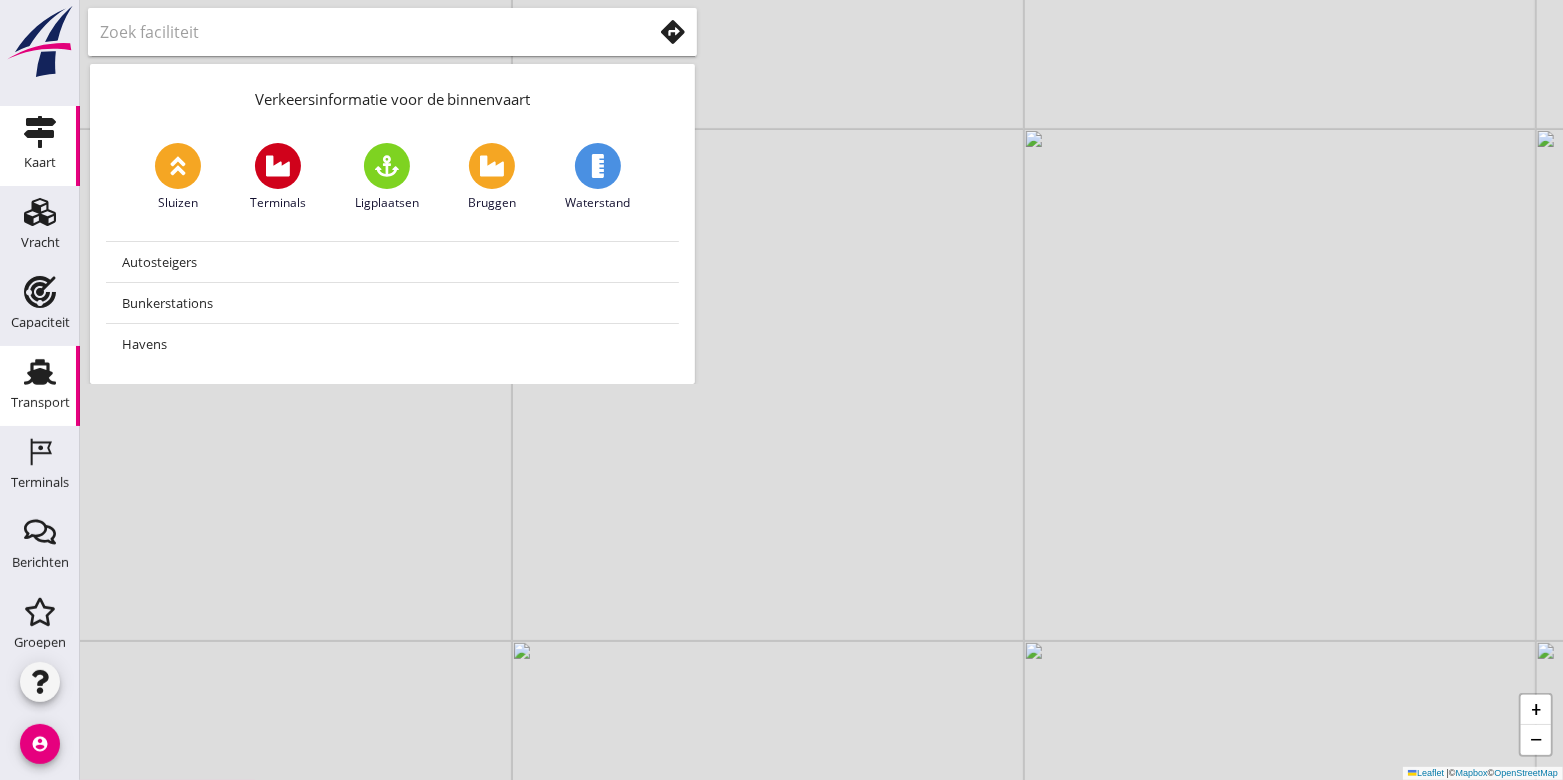 click 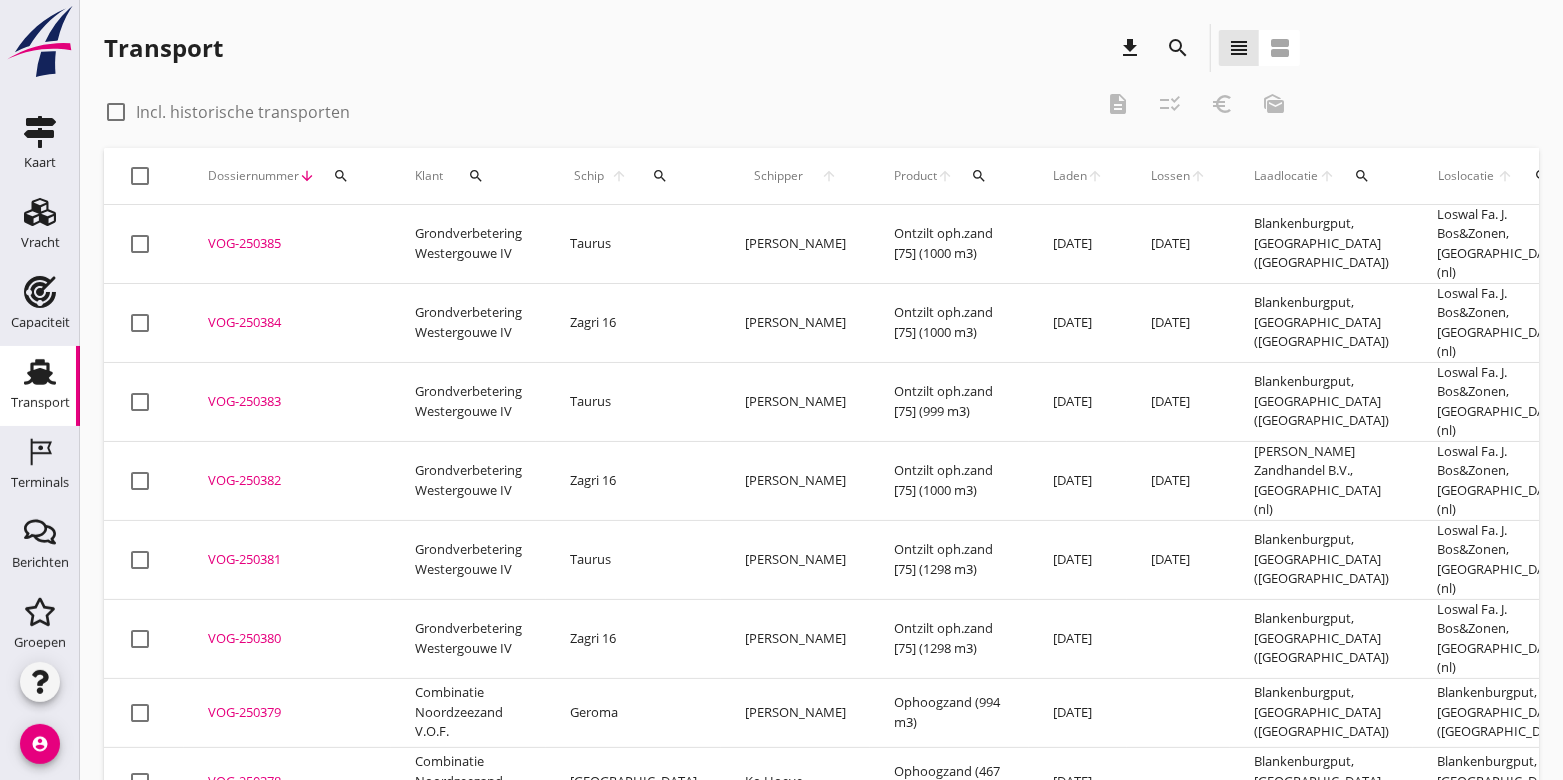 click on "arrow_upward" at bounding box center [1198, 176] 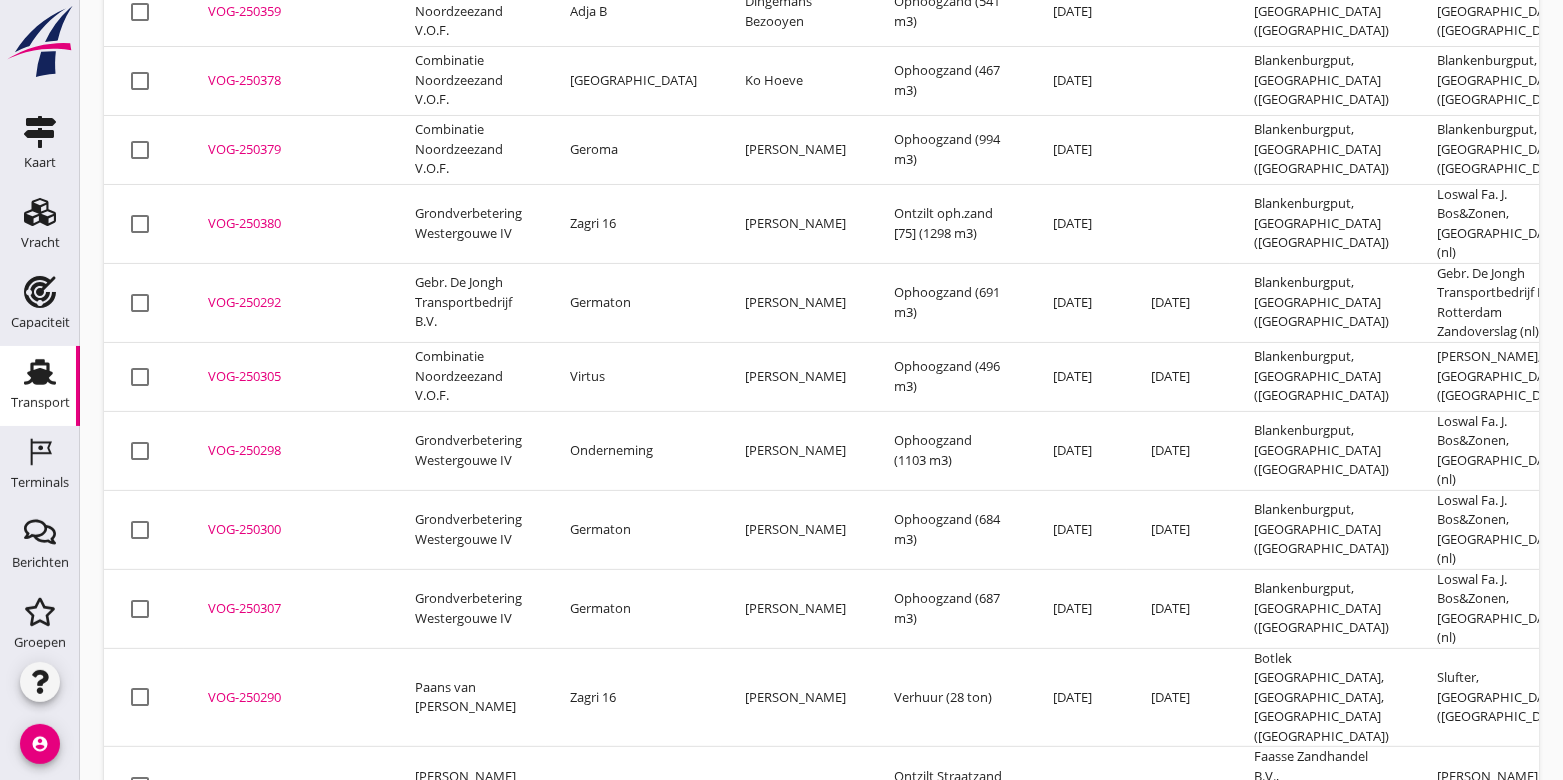 scroll, scrollTop: 0, scrollLeft: 0, axis: both 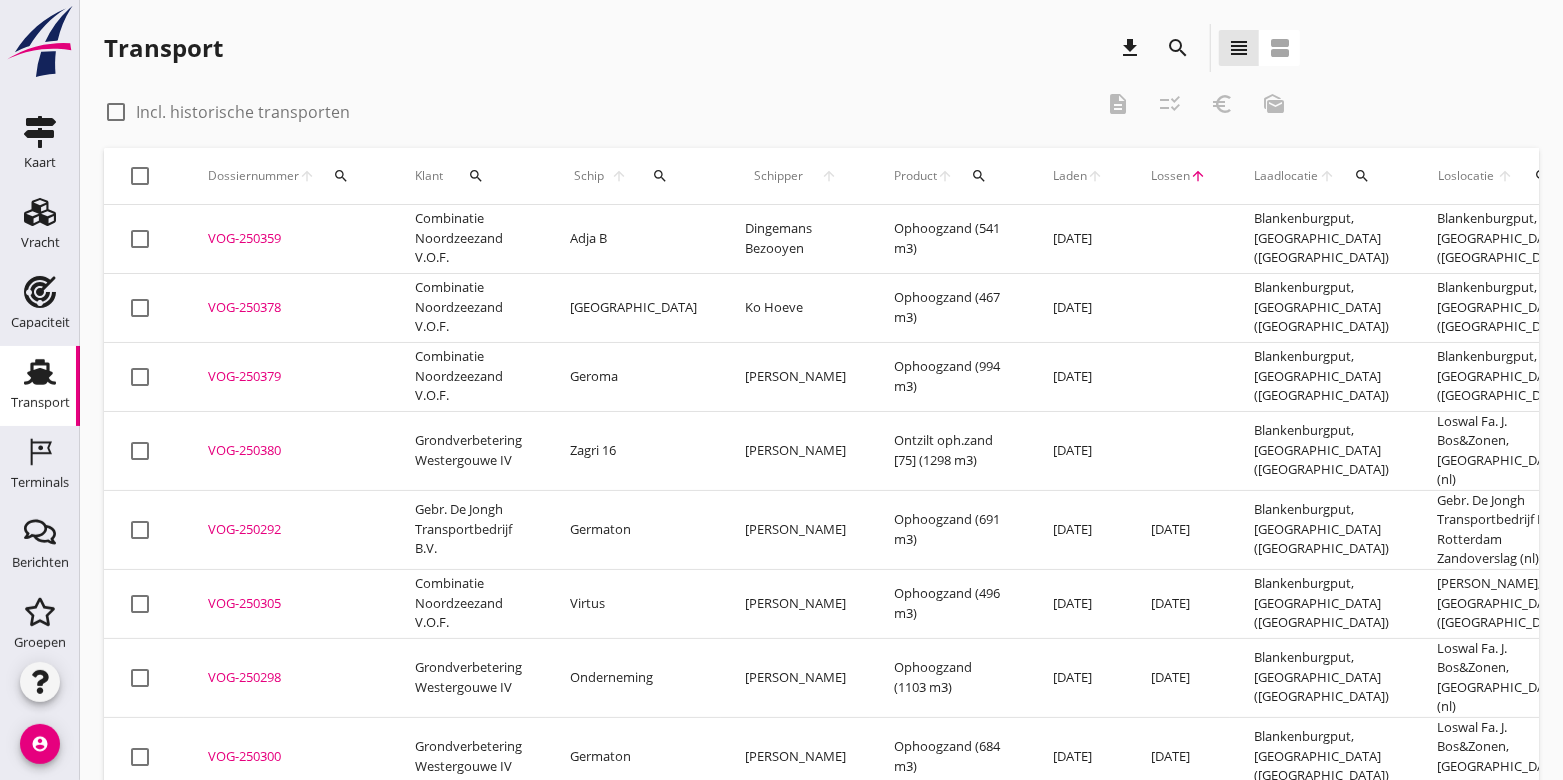 click on "arrow_upward" at bounding box center (1198, 176) 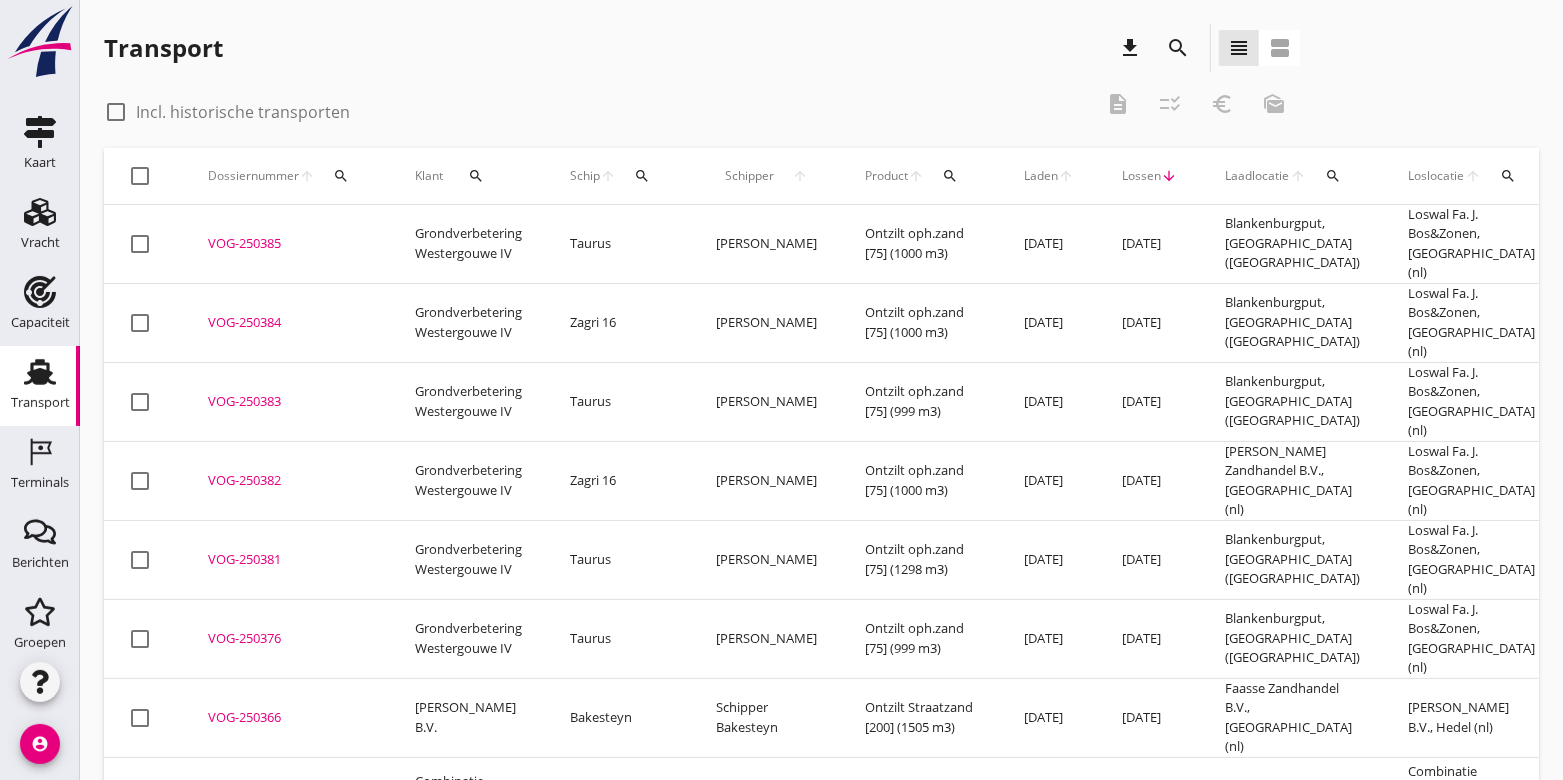 click on "Lossen" at bounding box center [1141, 176] 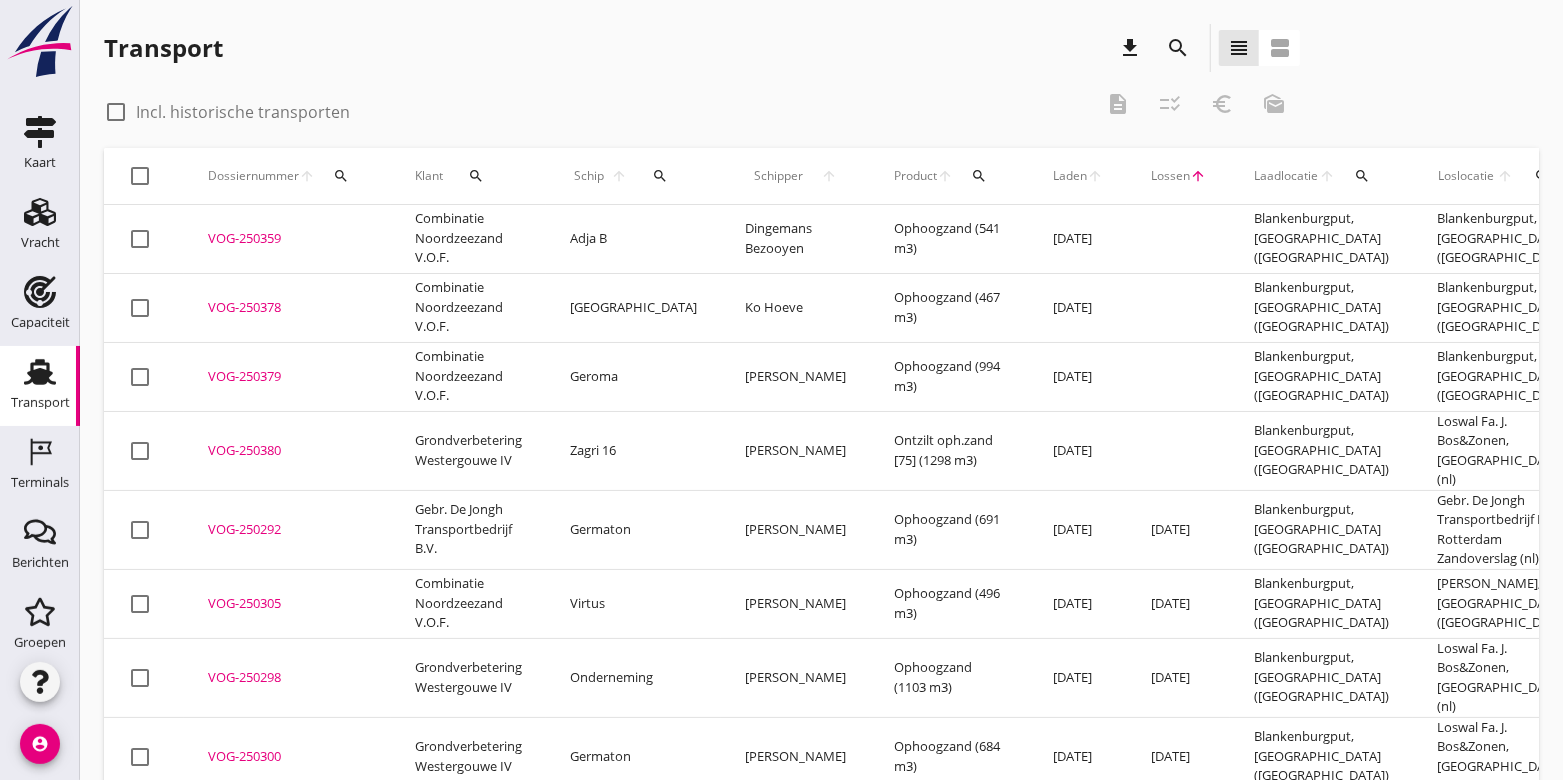 click on "arrow_upward" at bounding box center (1198, 176) 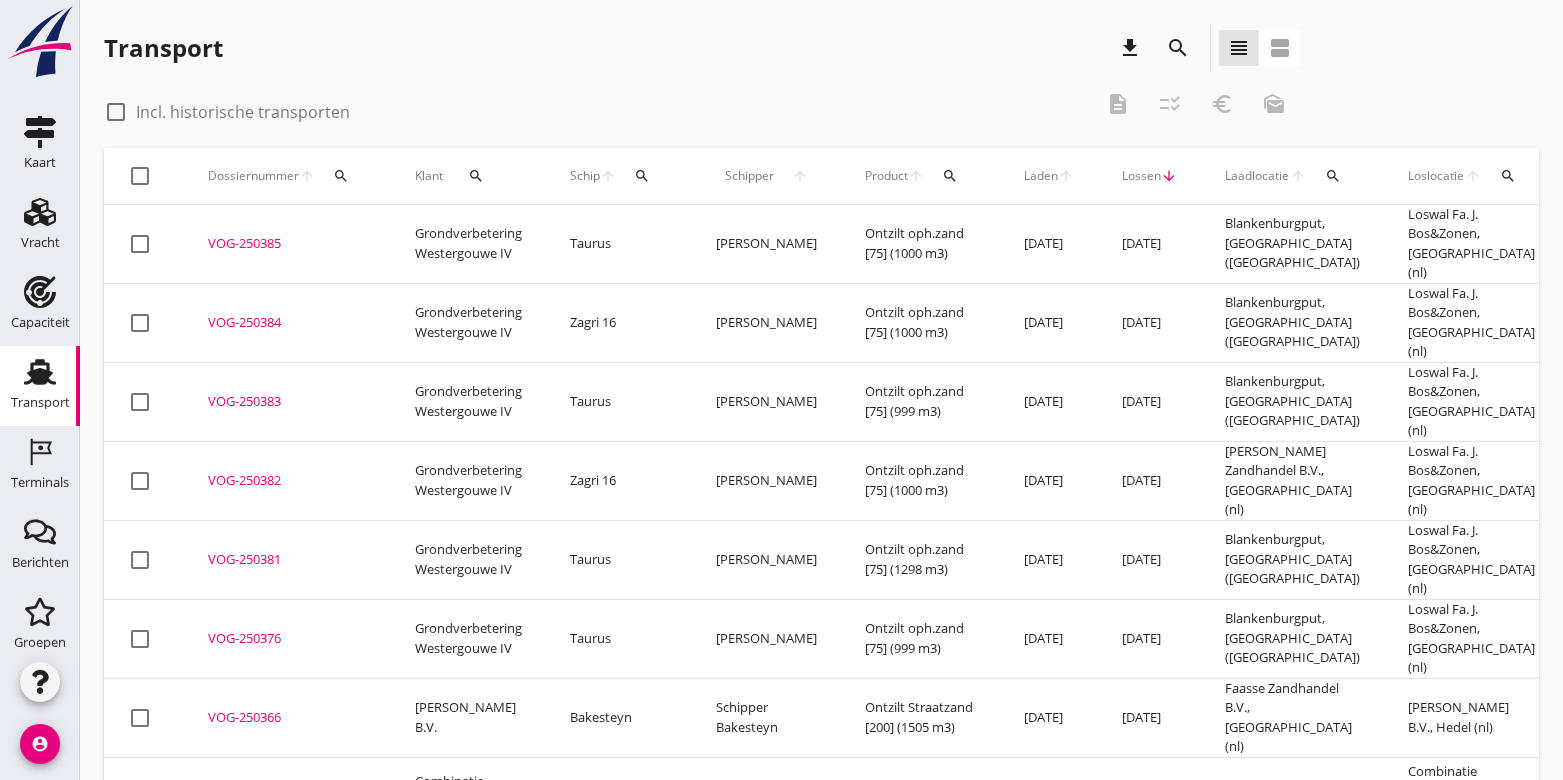 drag, startPoint x: 1106, startPoint y: 168, endPoint x: 830, endPoint y: 42, distance: 303.40073 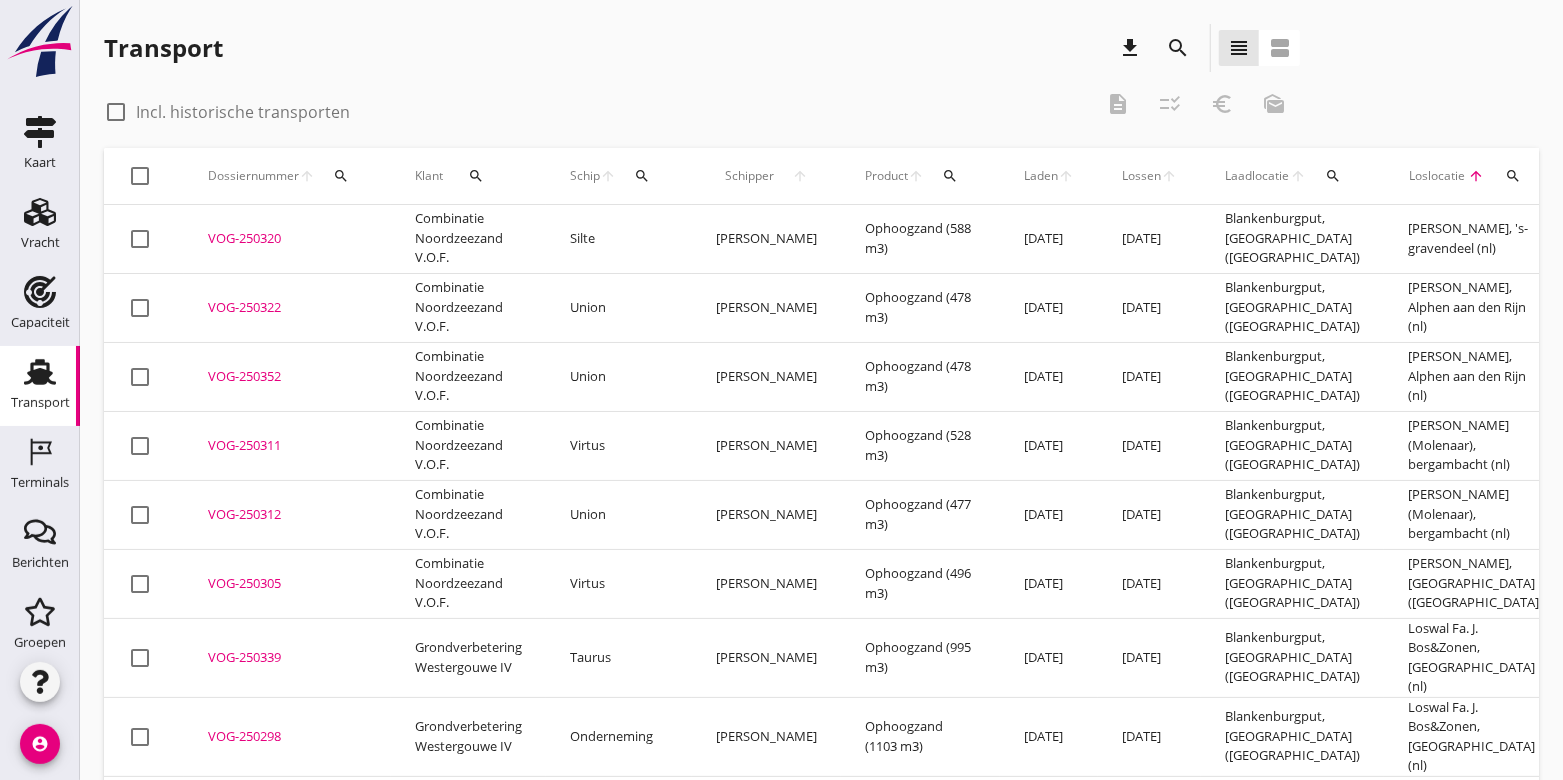 click on "arrow_upward" at bounding box center [1476, 176] 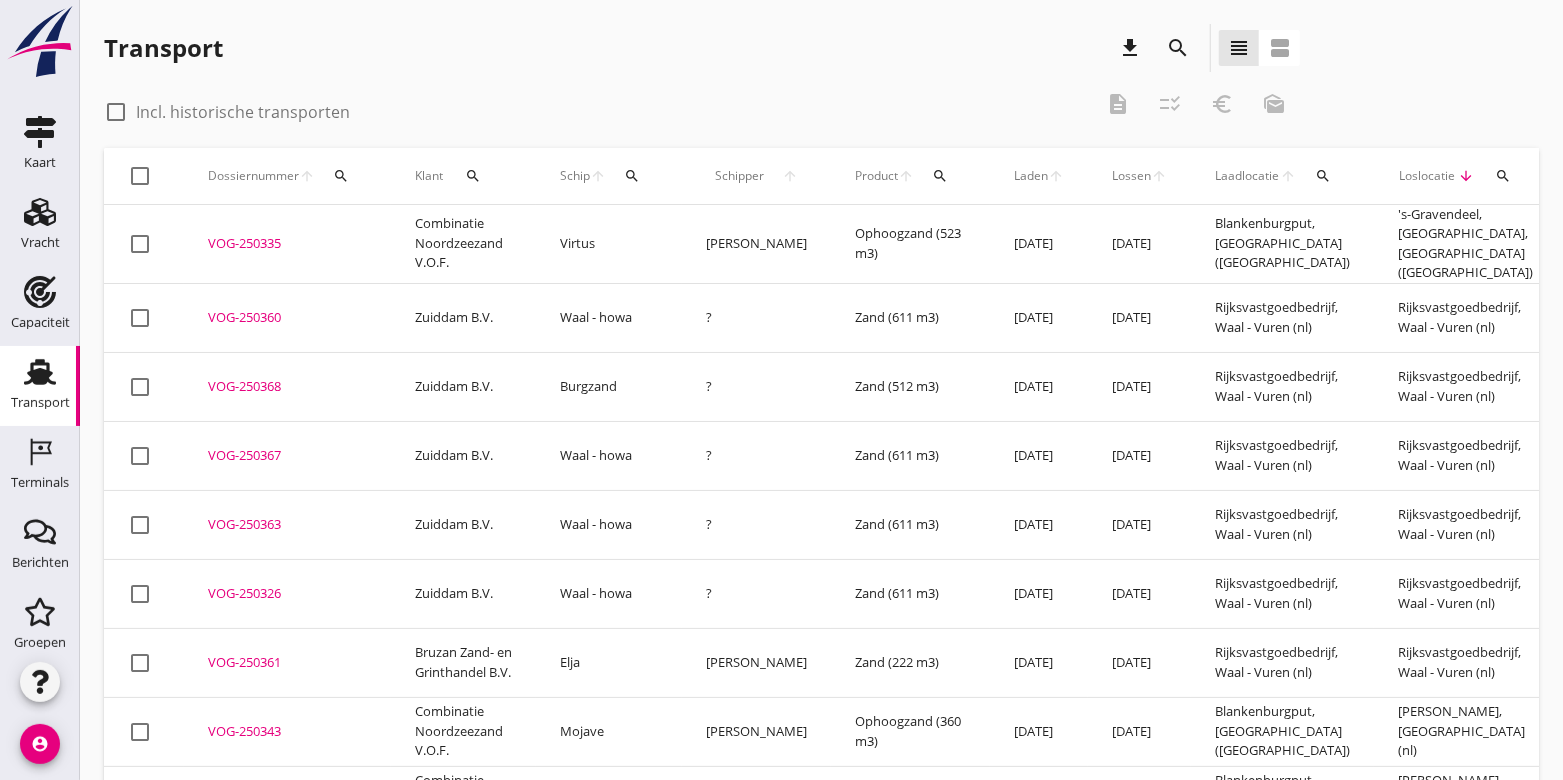 click on "arrow_downward" at bounding box center (1466, 176) 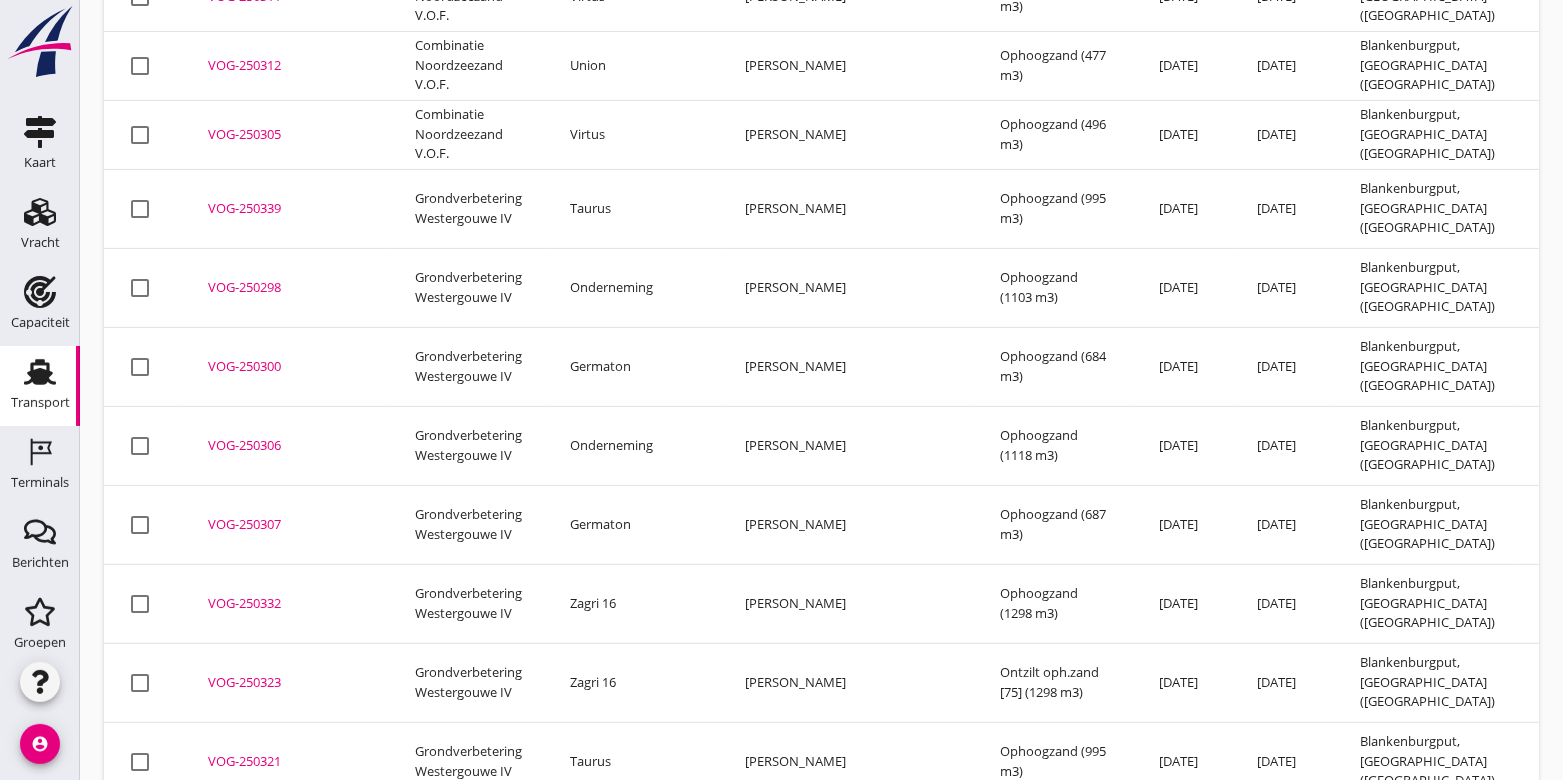 scroll, scrollTop: 0, scrollLeft: 0, axis: both 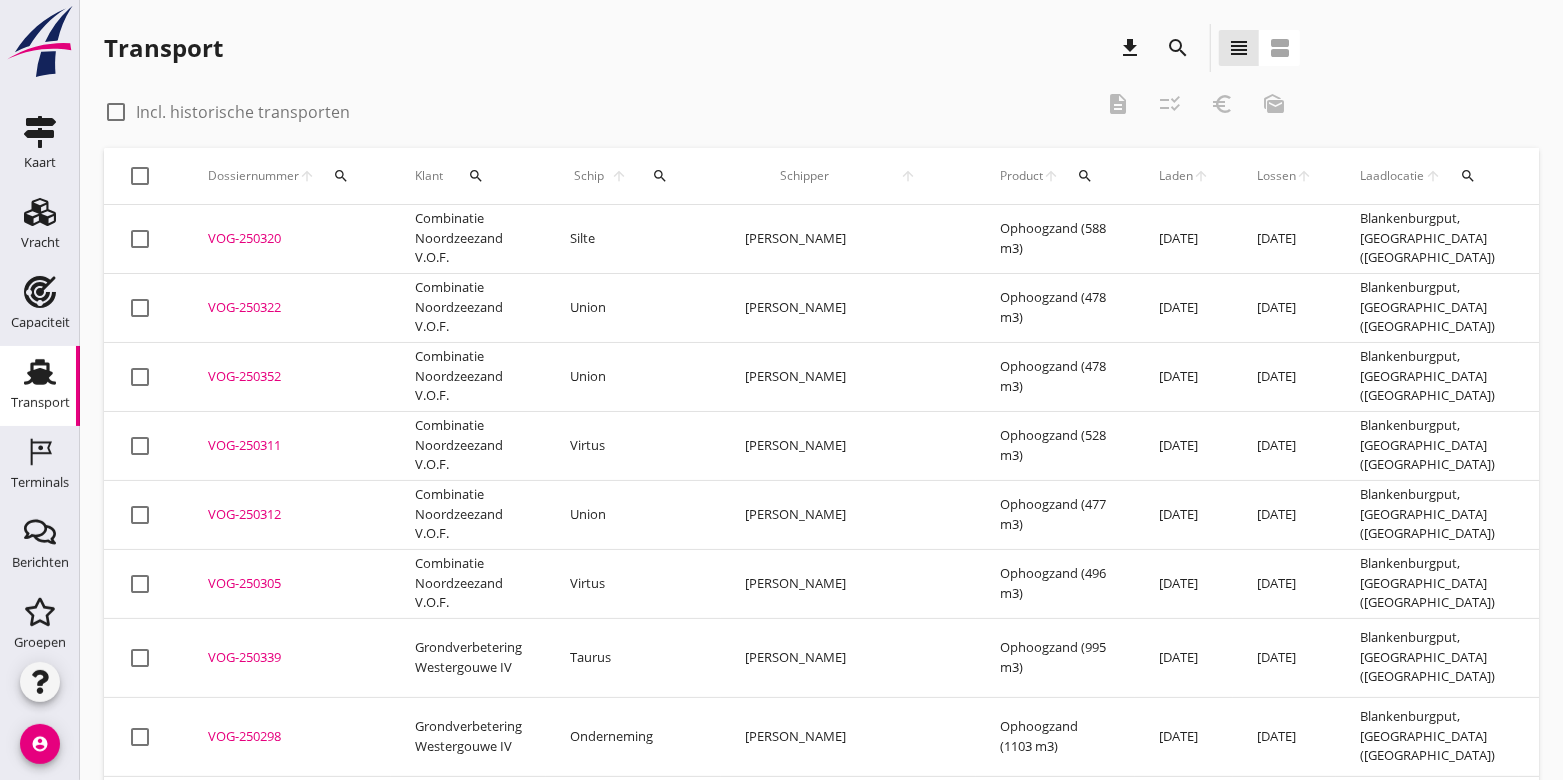 click on "Loslocatie" at bounding box center (1572, 176) 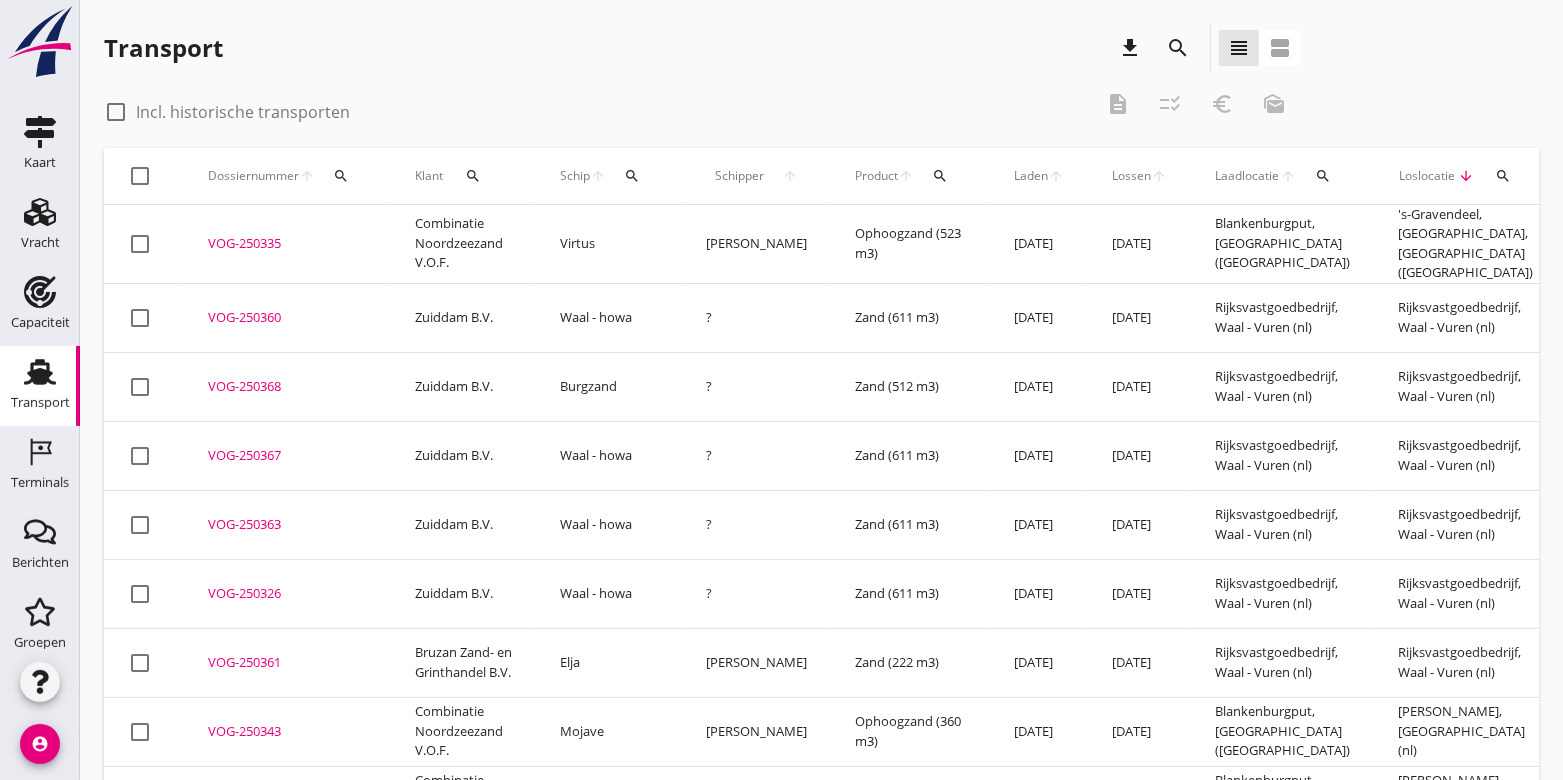 click on "Loslocatie" at bounding box center [1427, 176] 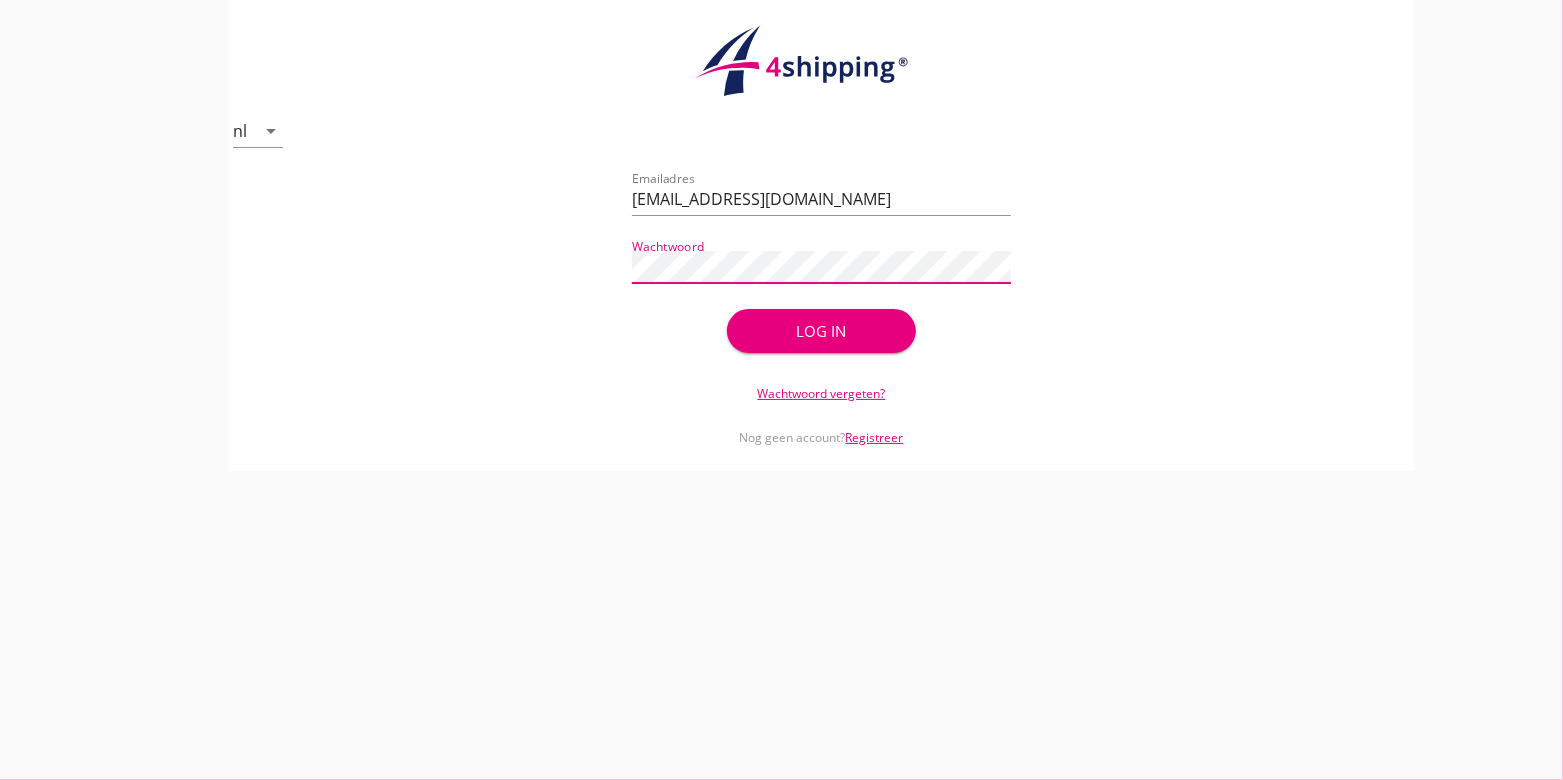 click on "Log in" at bounding box center [822, 331] 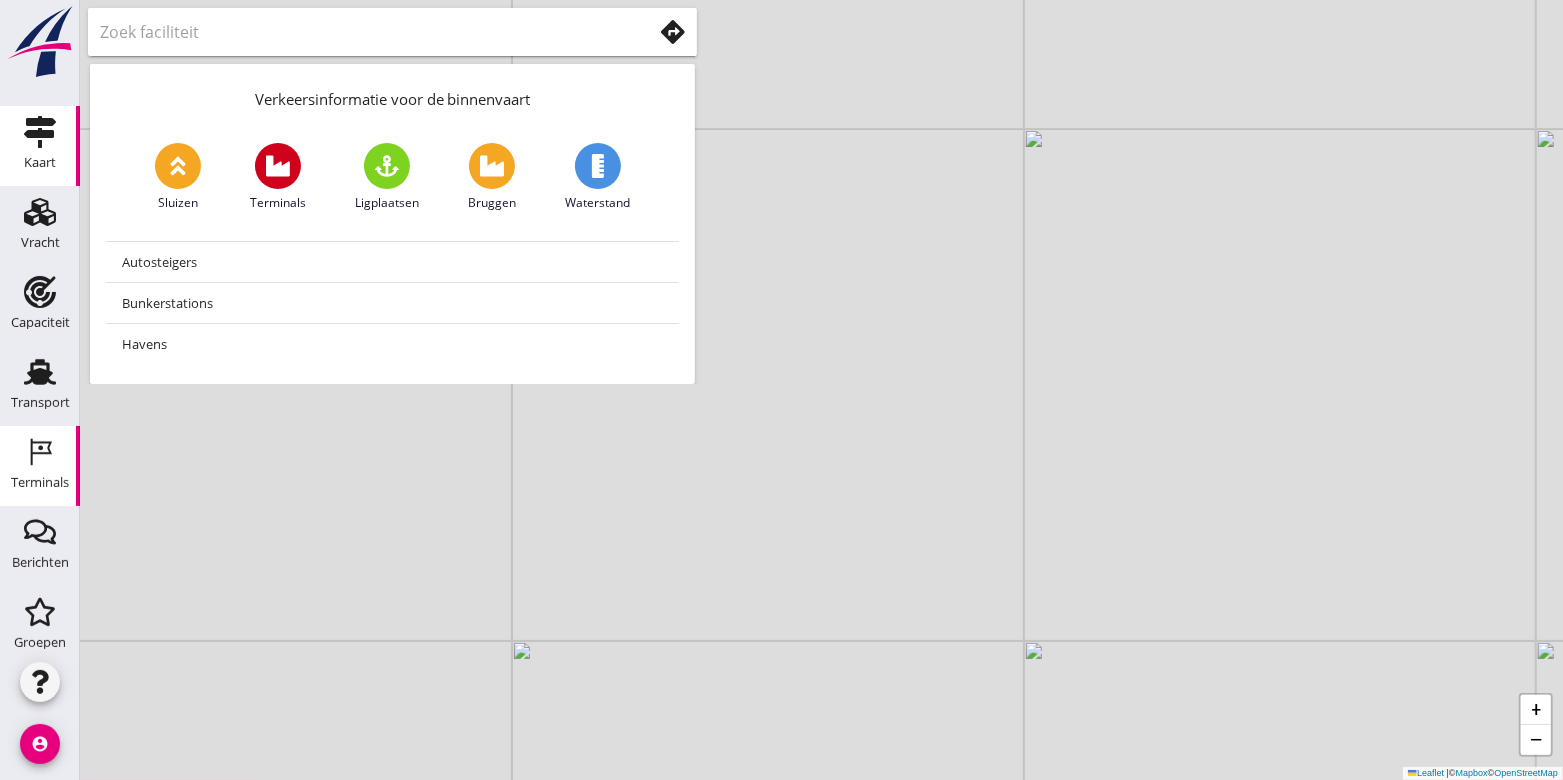 click 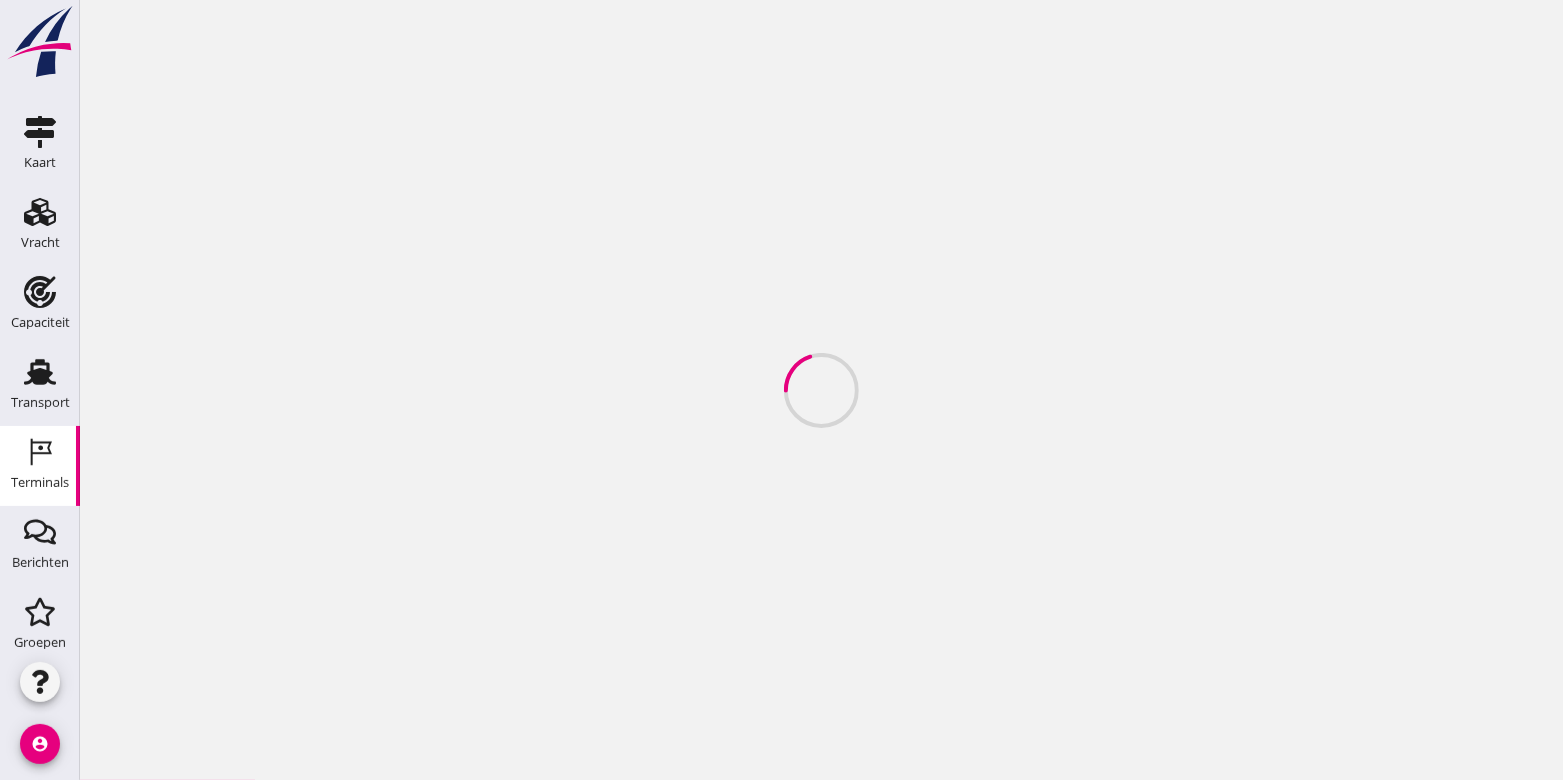 scroll, scrollTop: 0, scrollLeft: 0, axis: both 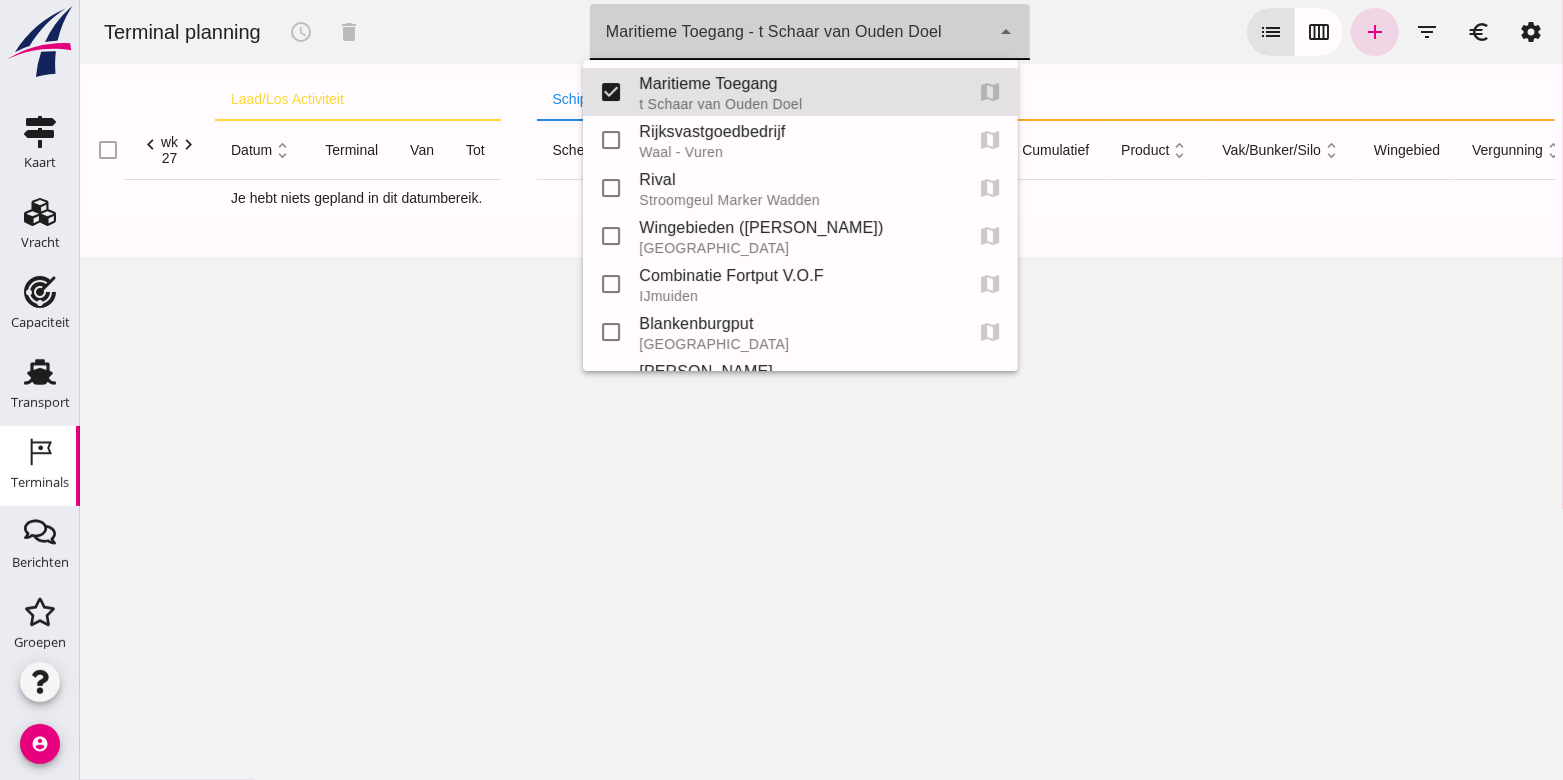 click on "arrow_drop_down" 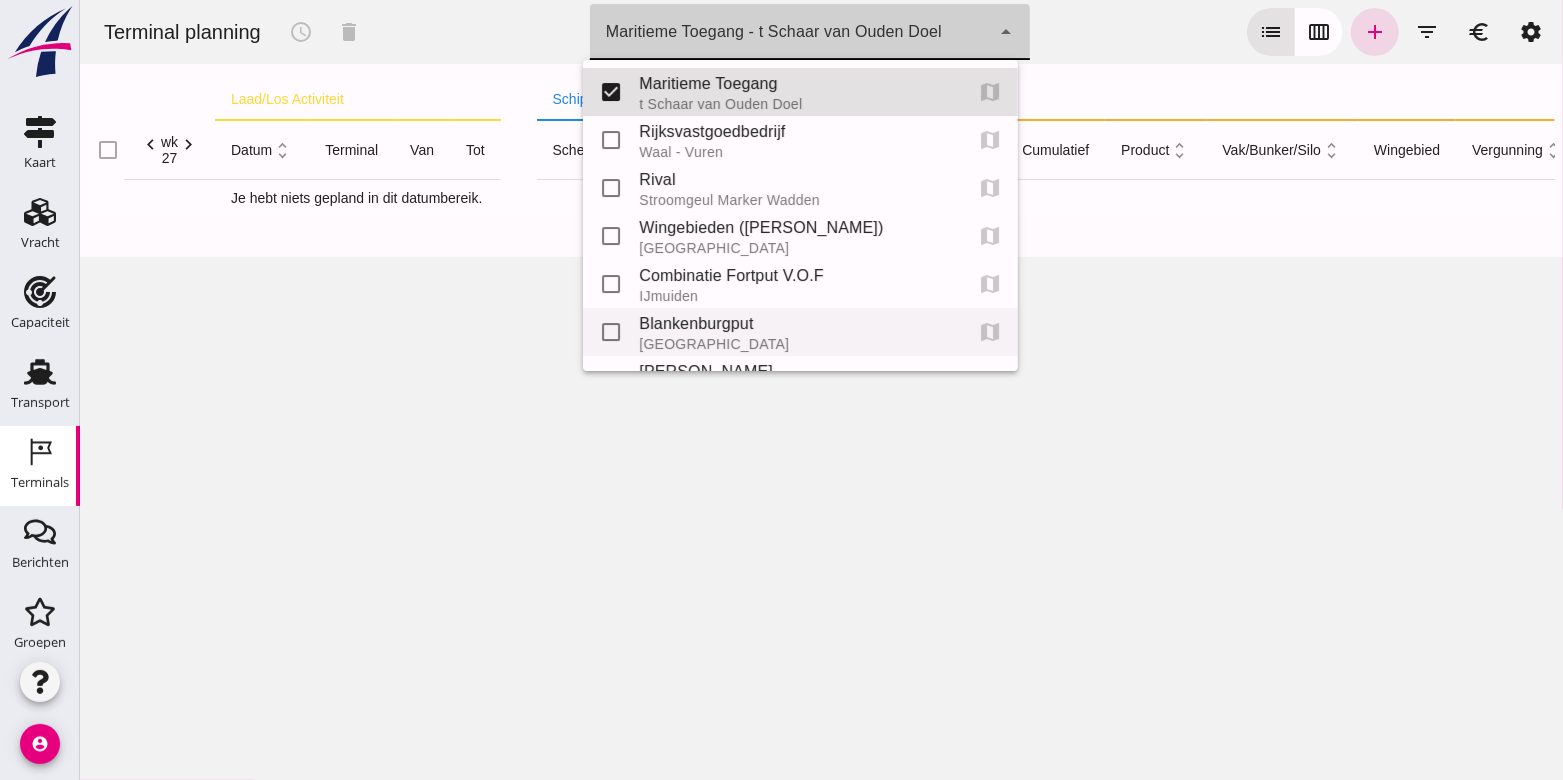 click on "Blankenburgput" at bounding box center (791, 324) 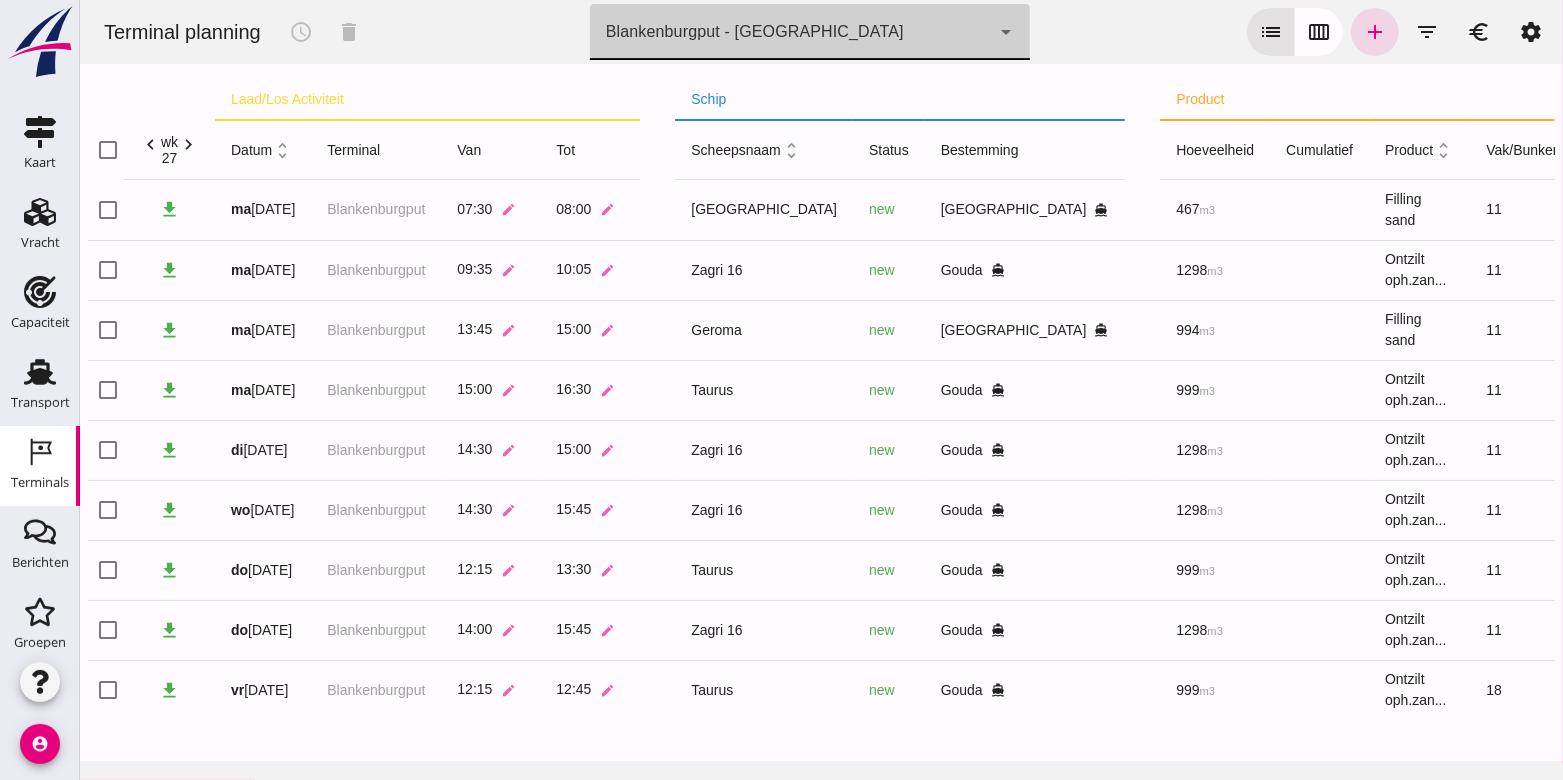 click on "unfold_more" 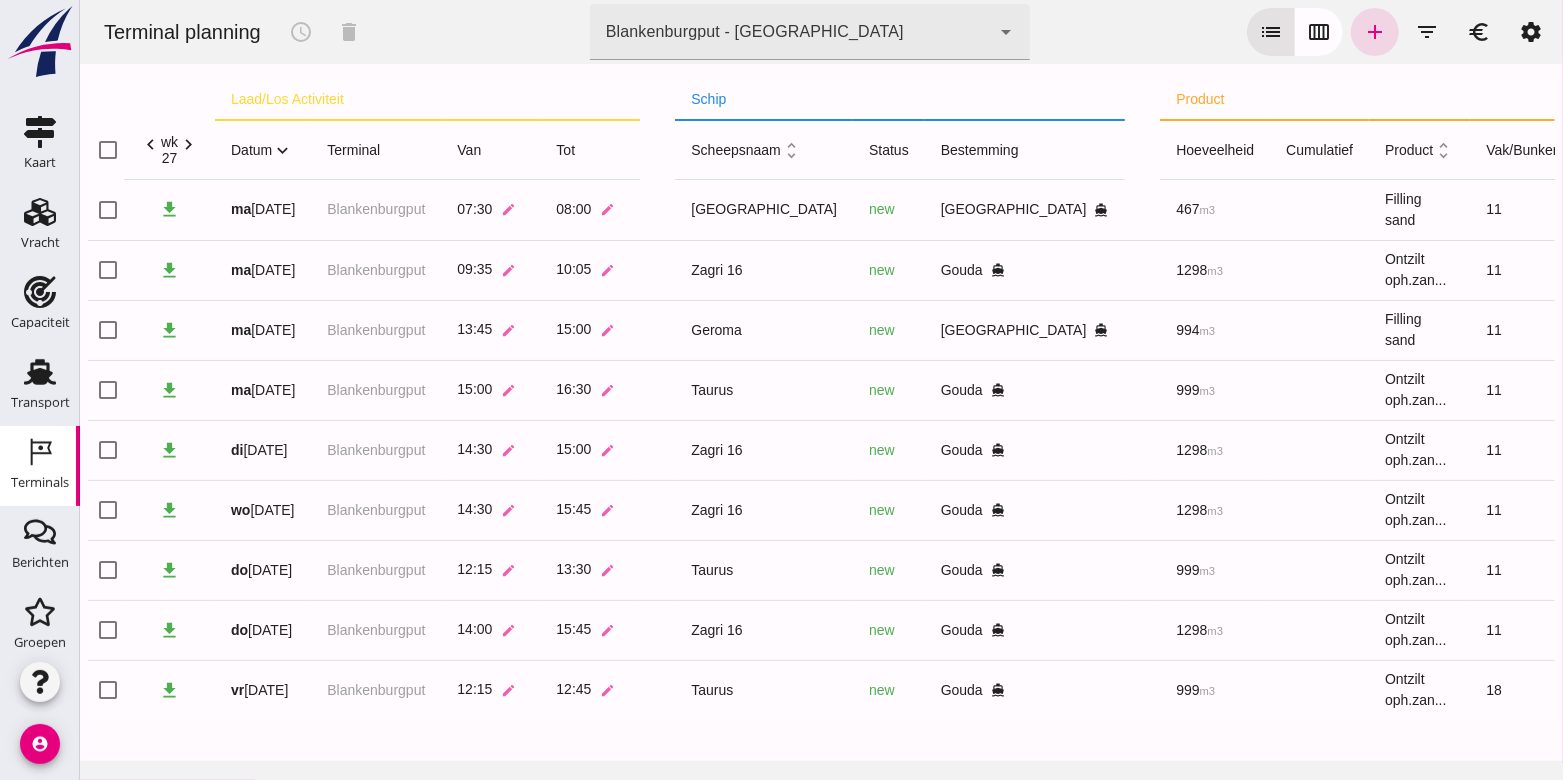 click on "expand_more" 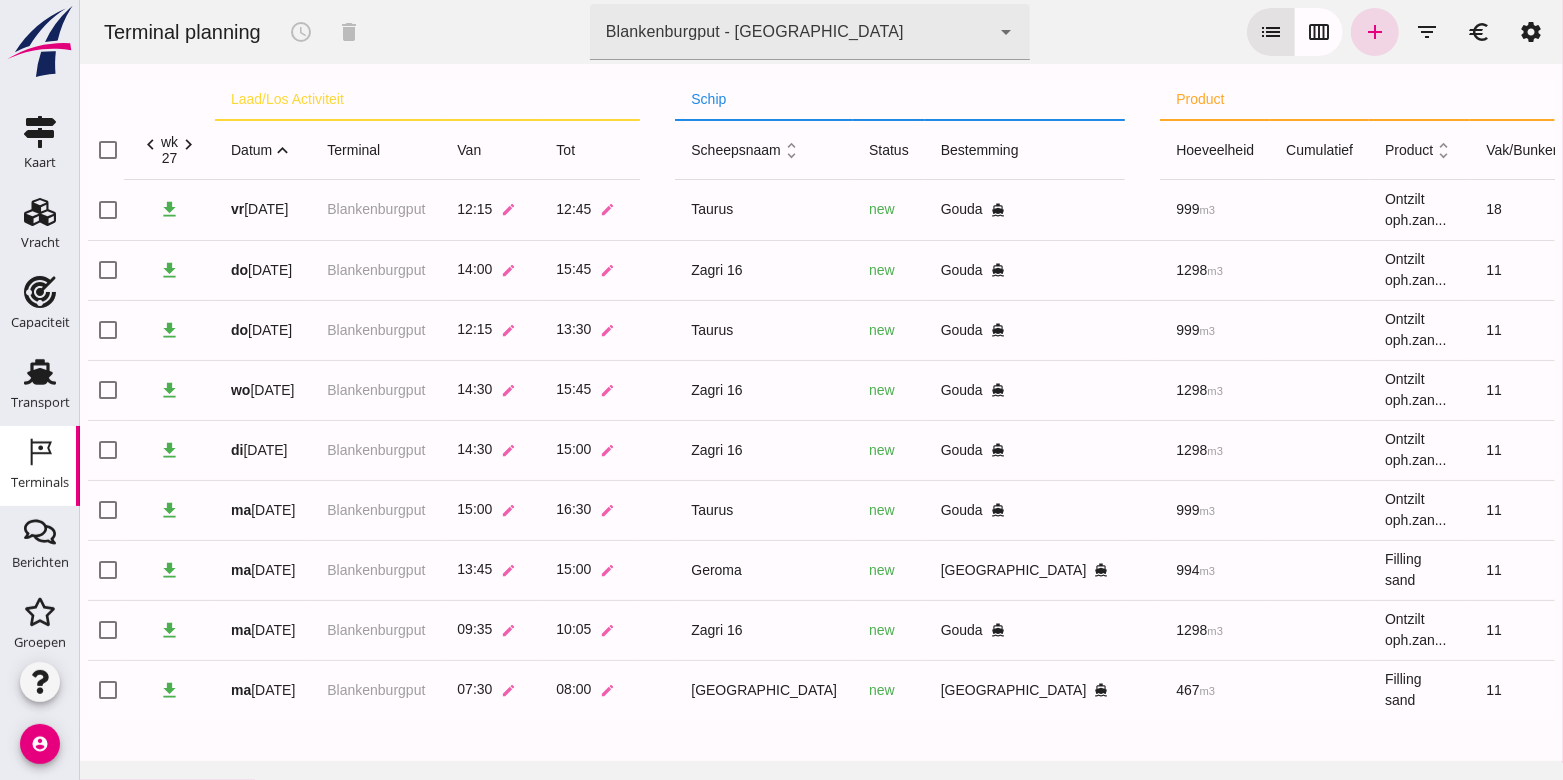 click on "chevron_left" 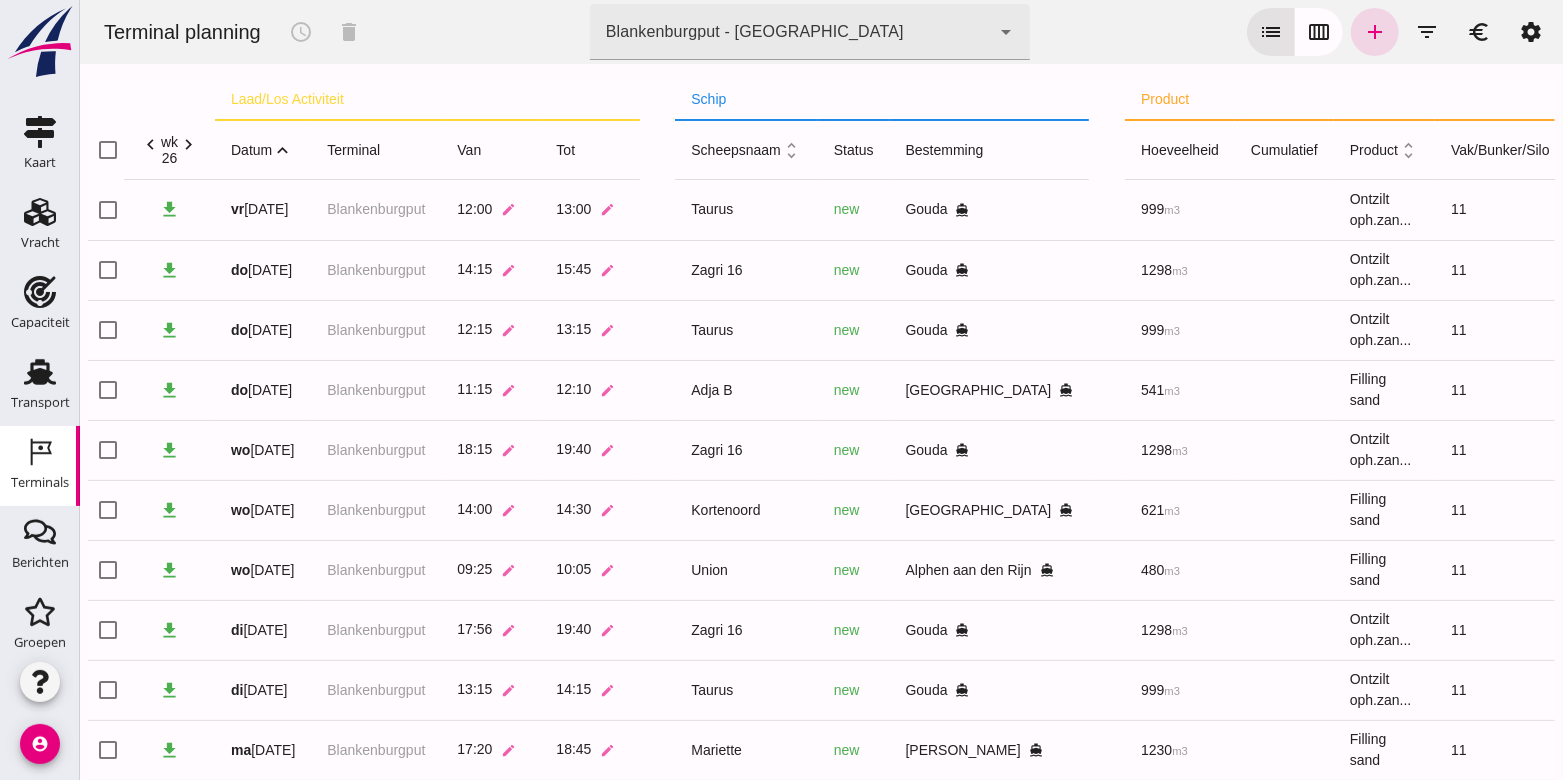 click on "chevron_right" 